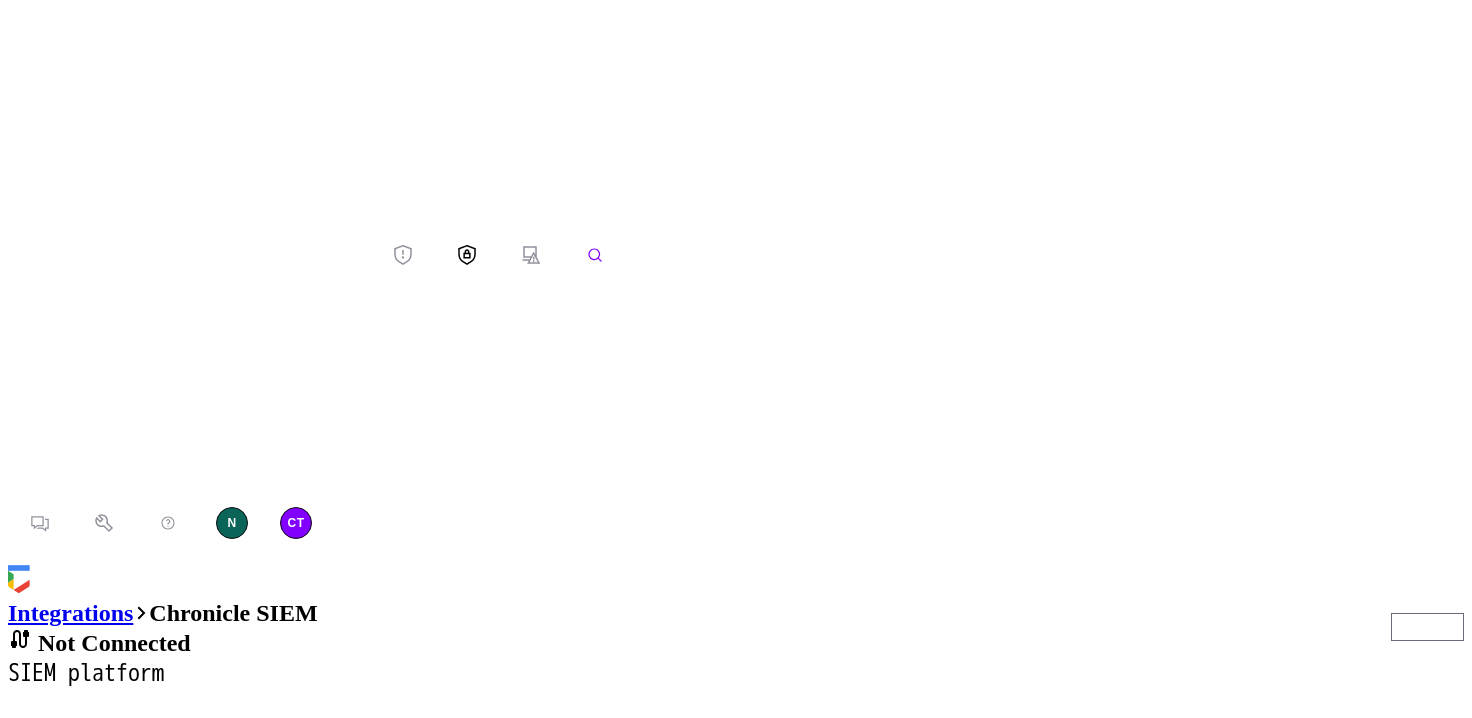 scroll, scrollTop: 0, scrollLeft: 0, axis: both 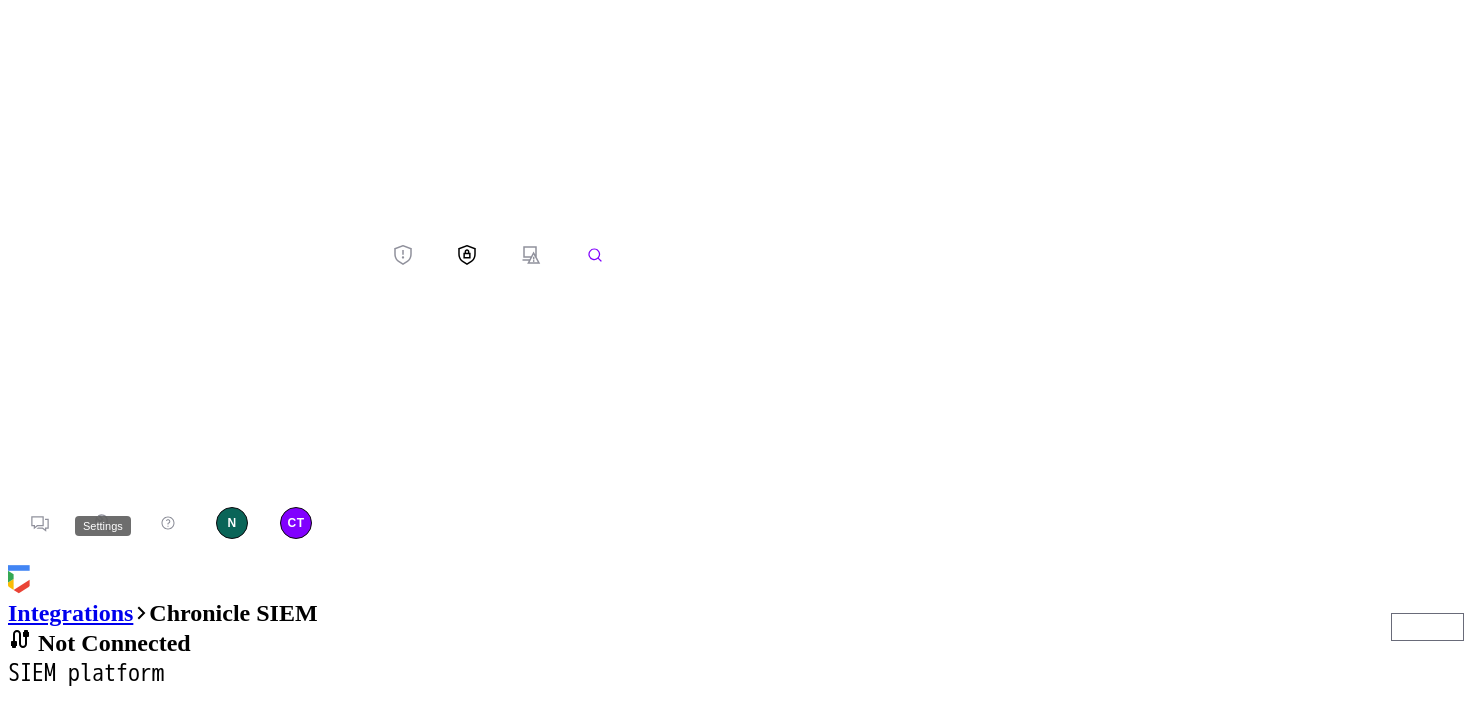 click at bounding box center [104, 523] 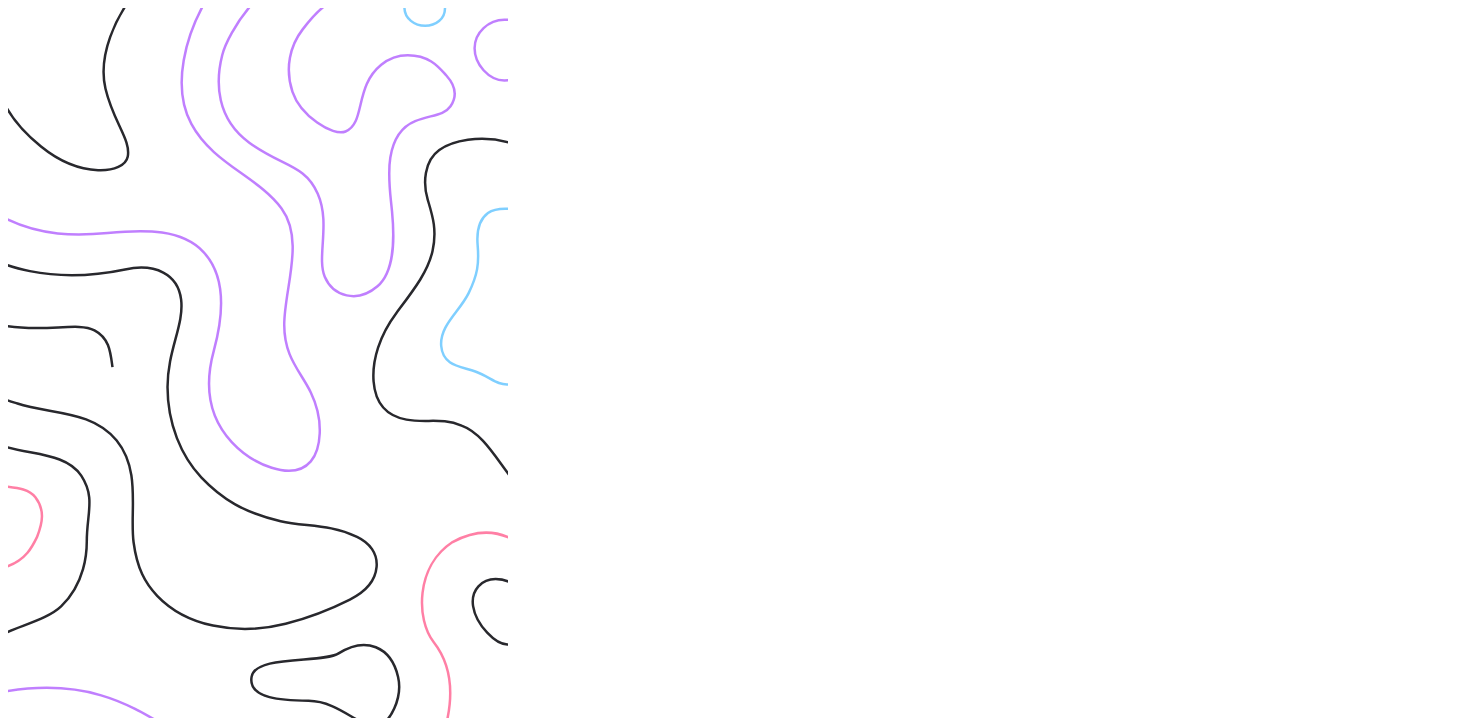 scroll, scrollTop: 0, scrollLeft: 0, axis: both 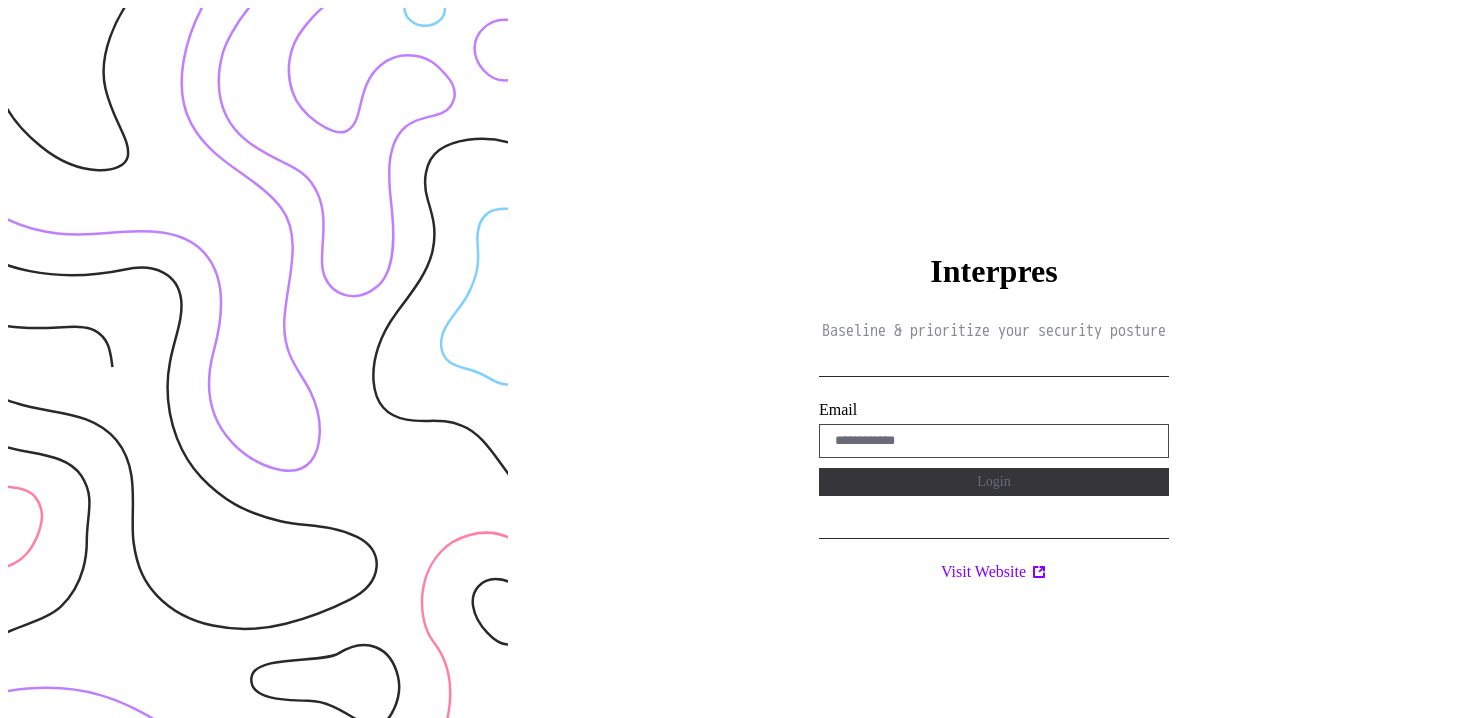 click at bounding box center [994, 441] 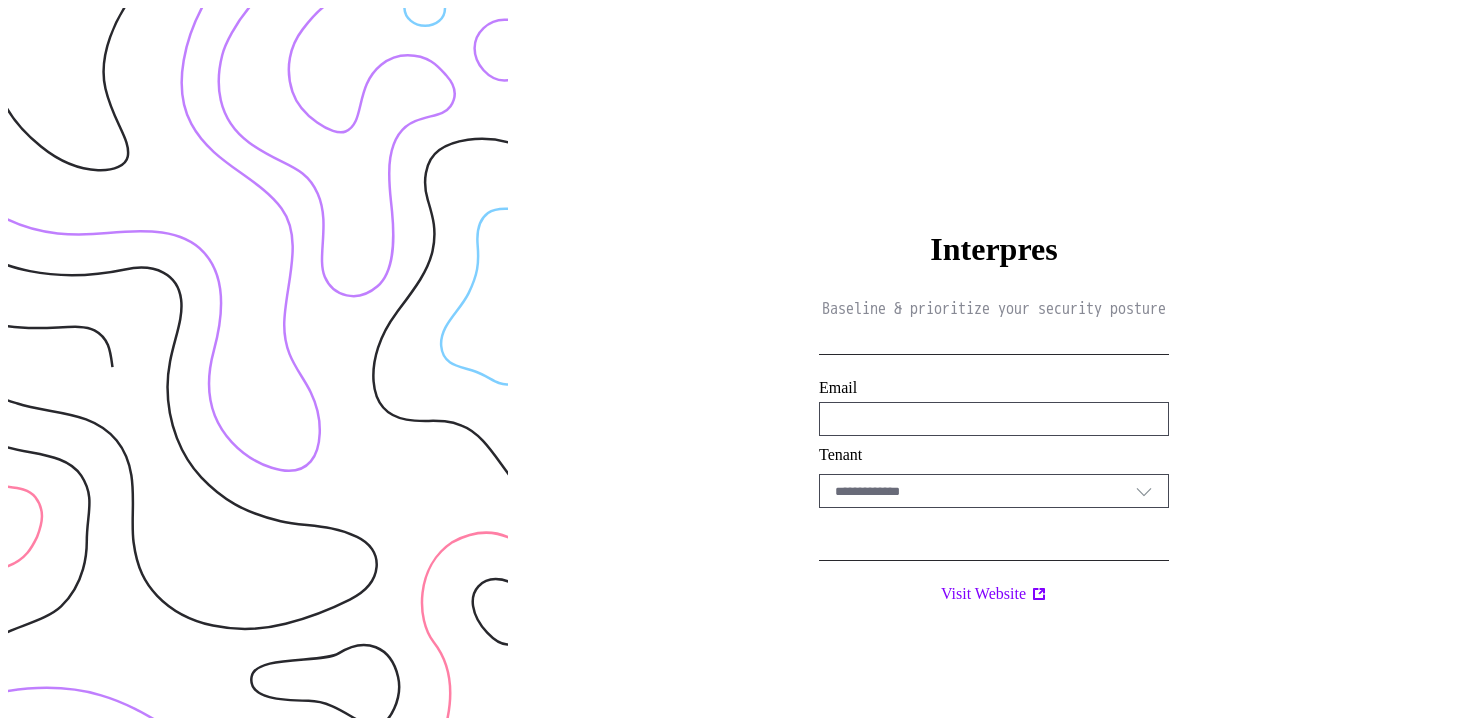click on "Select Tenant" at bounding box center (985, 491) 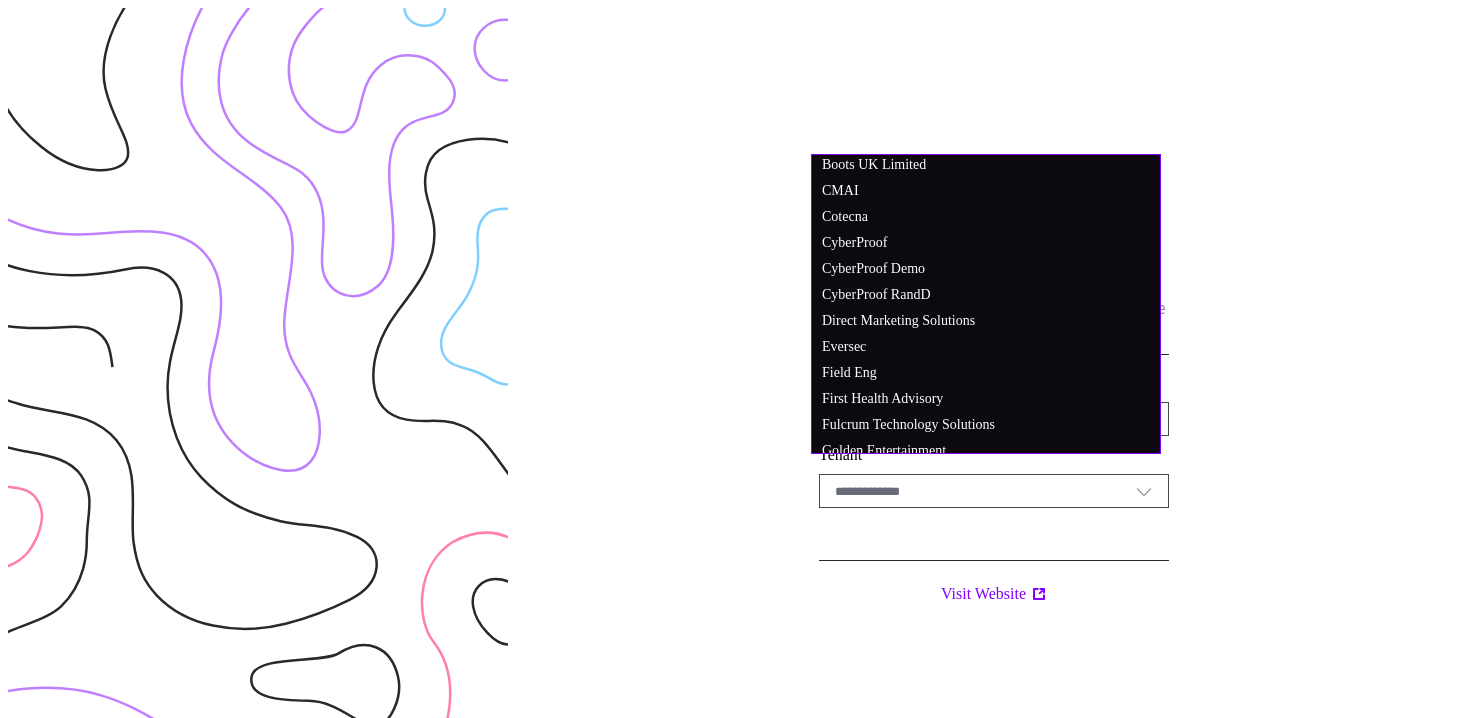 scroll, scrollTop: 100, scrollLeft: 0, axis: vertical 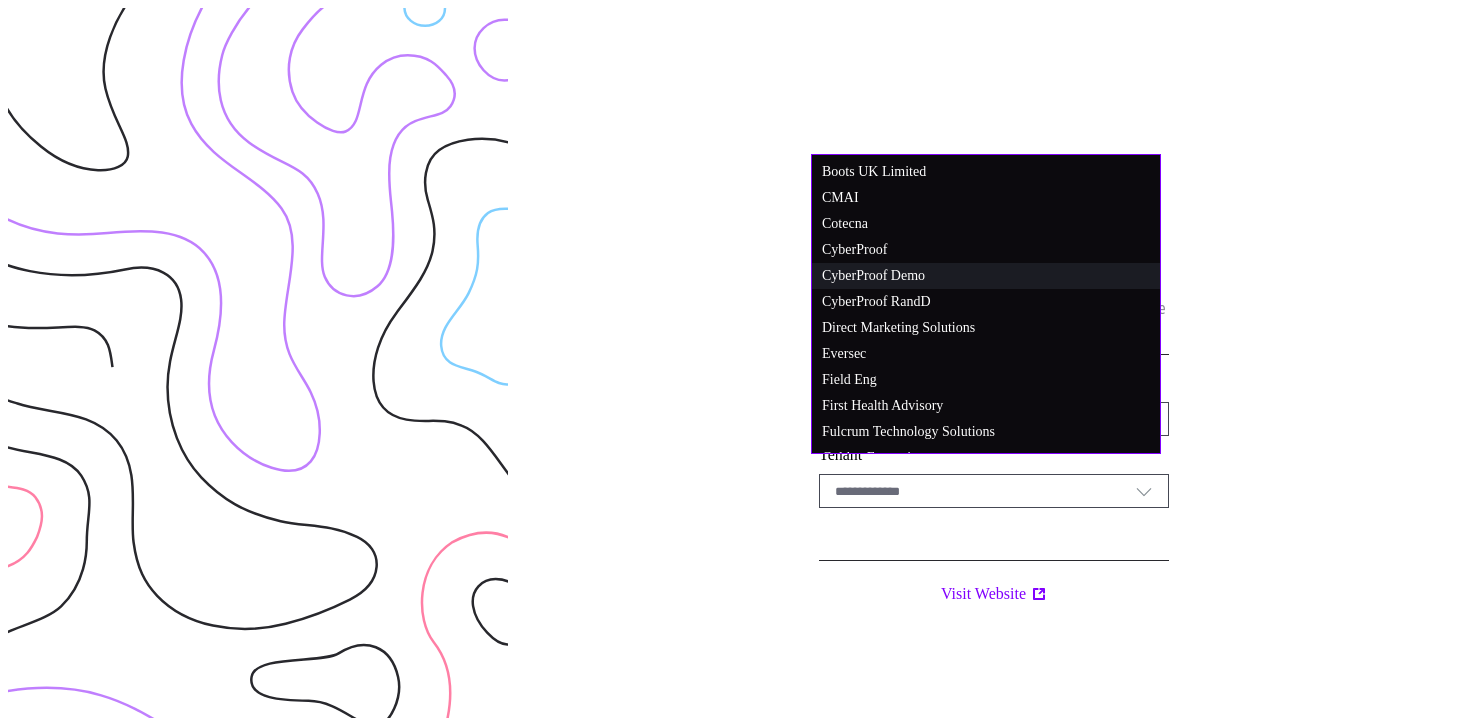 click on "CyberProof Demo" at bounding box center (845, 67) 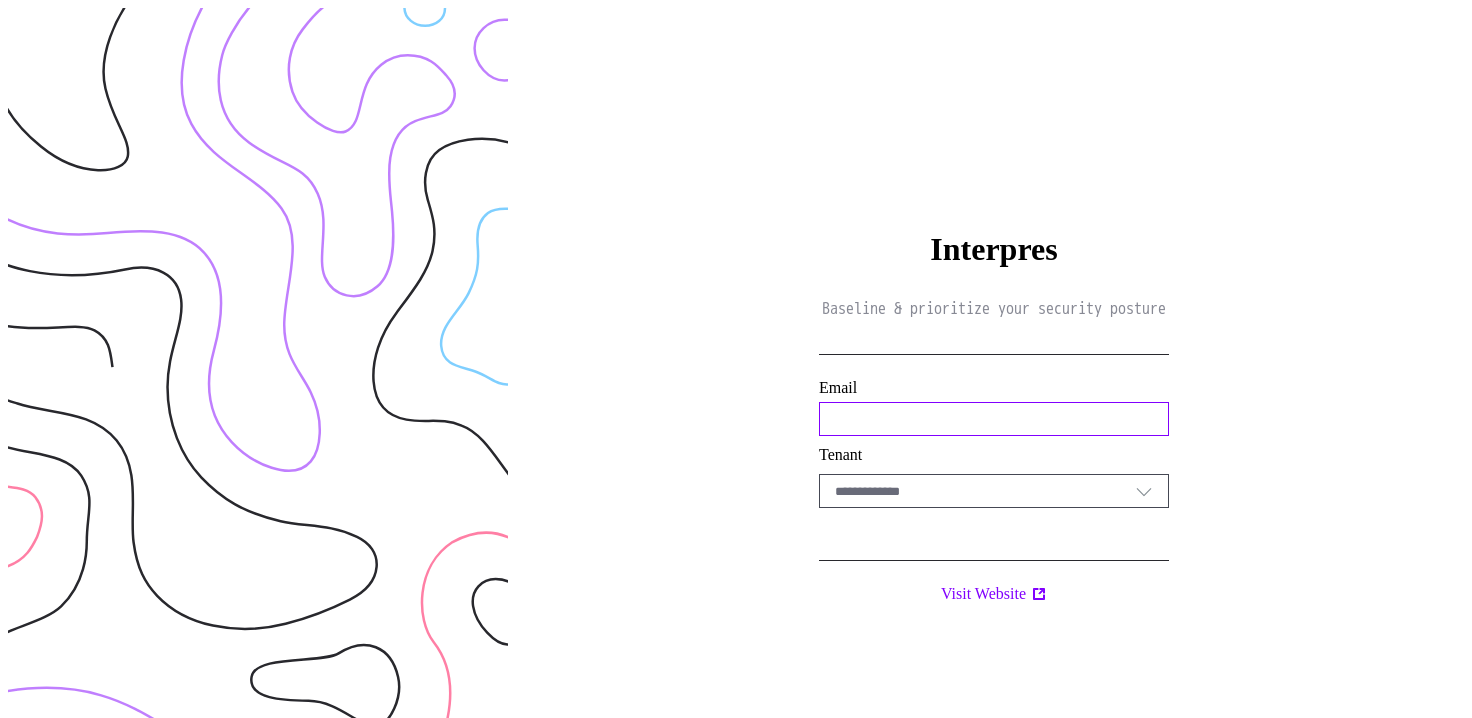 click on "**********" at bounding box center [994, 419] 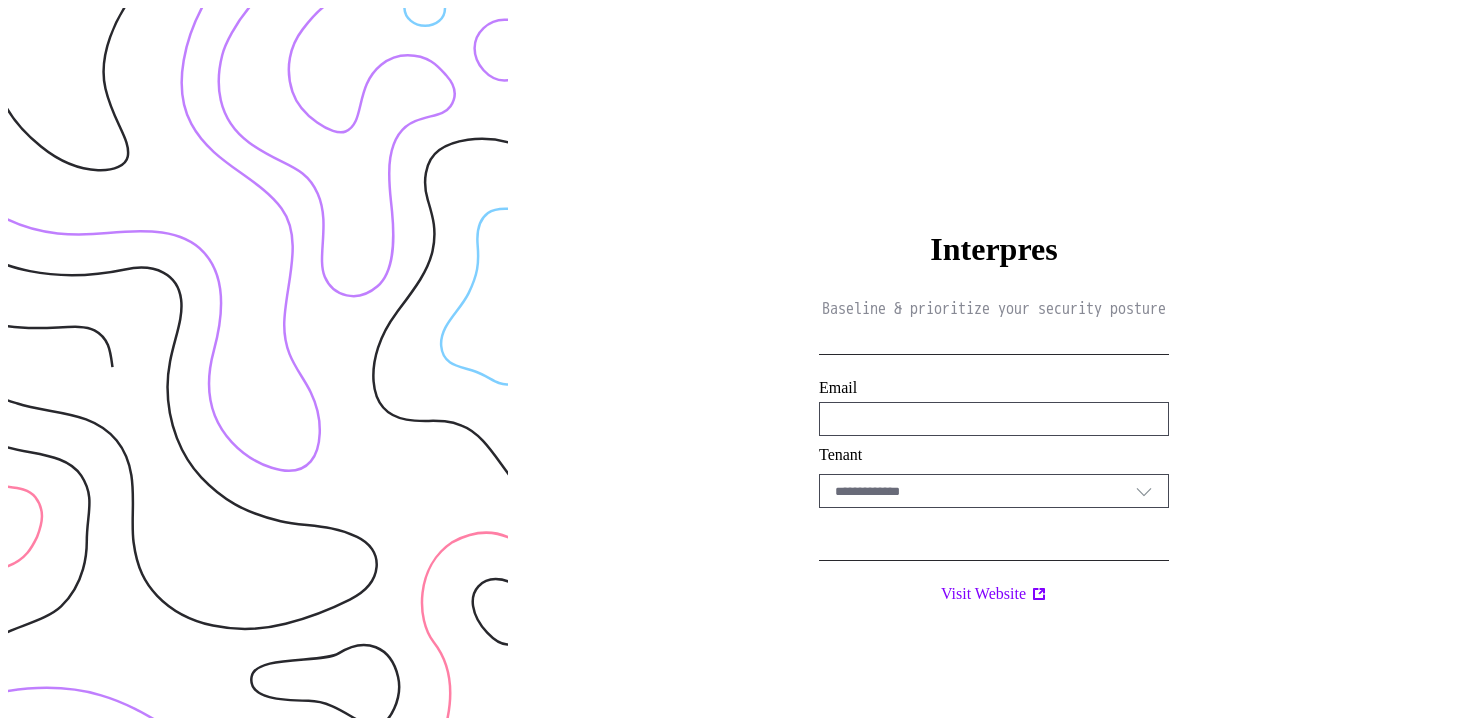 click on "Select Tenant" at bounding box center [985, 491] 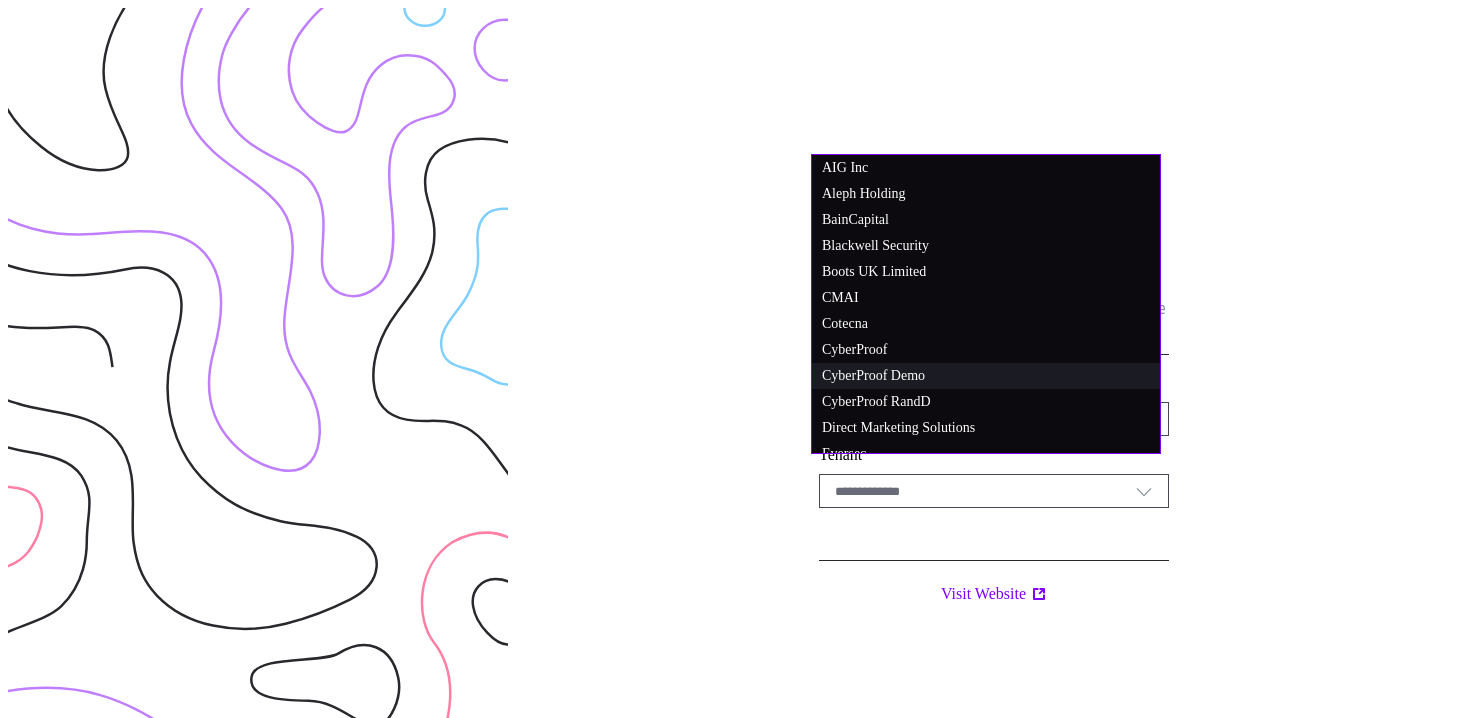click on "CyberProof Demo" at bounding box center (845, 167) 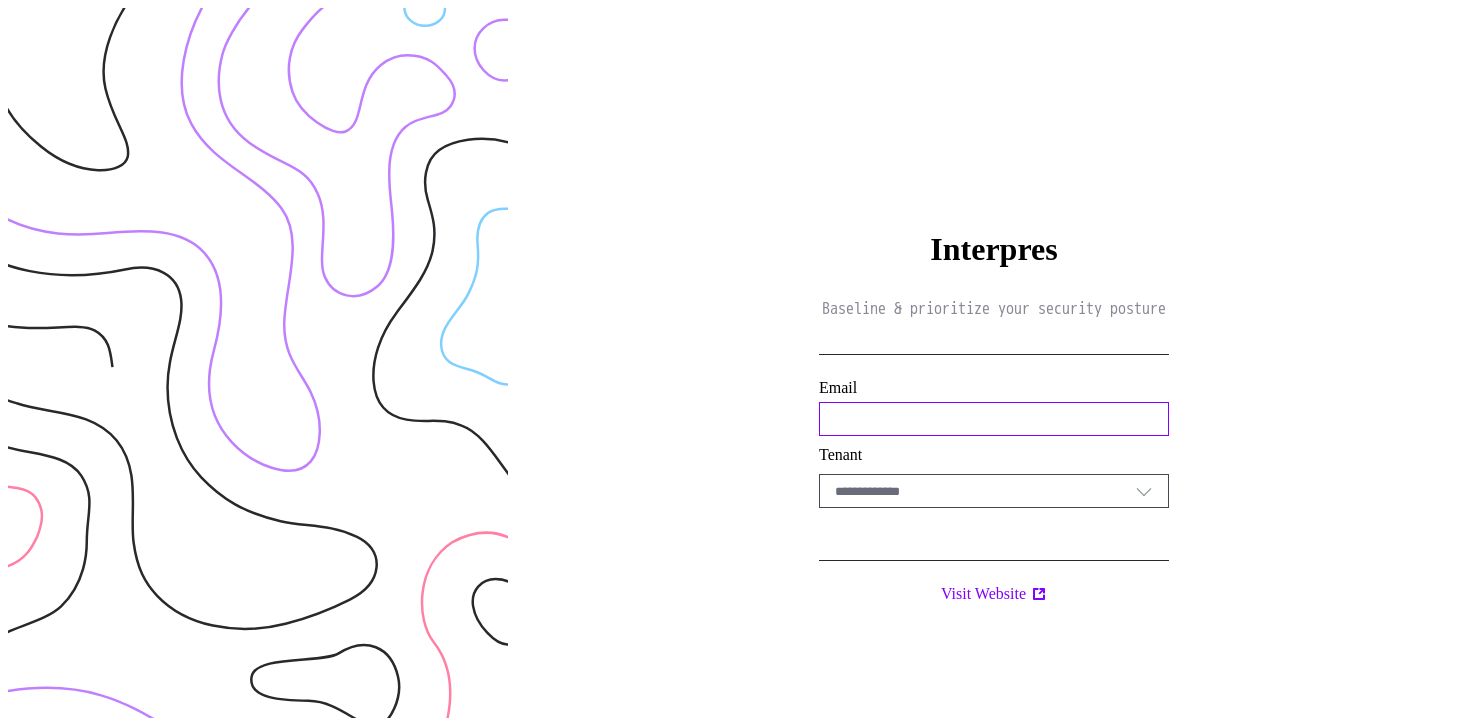 click on "**********" at bounding box center [994, 419] 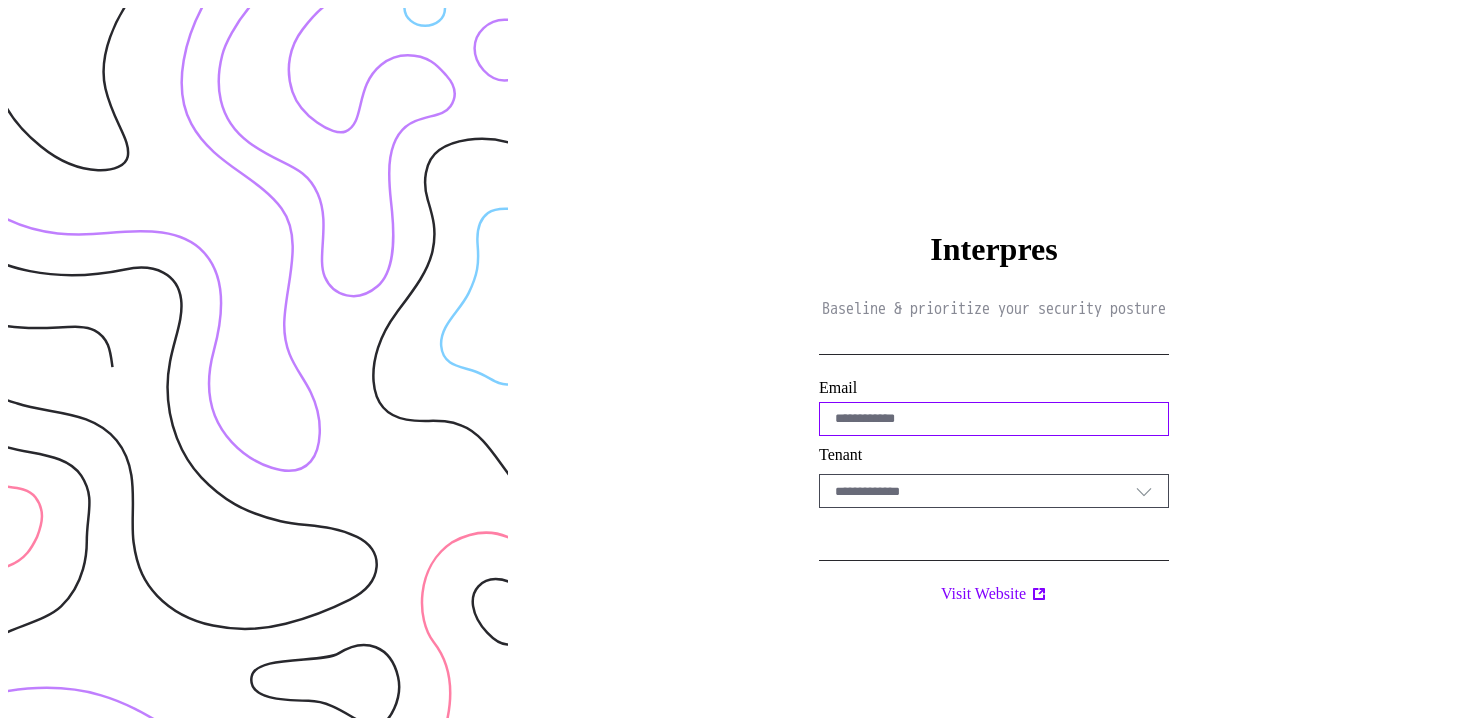 type 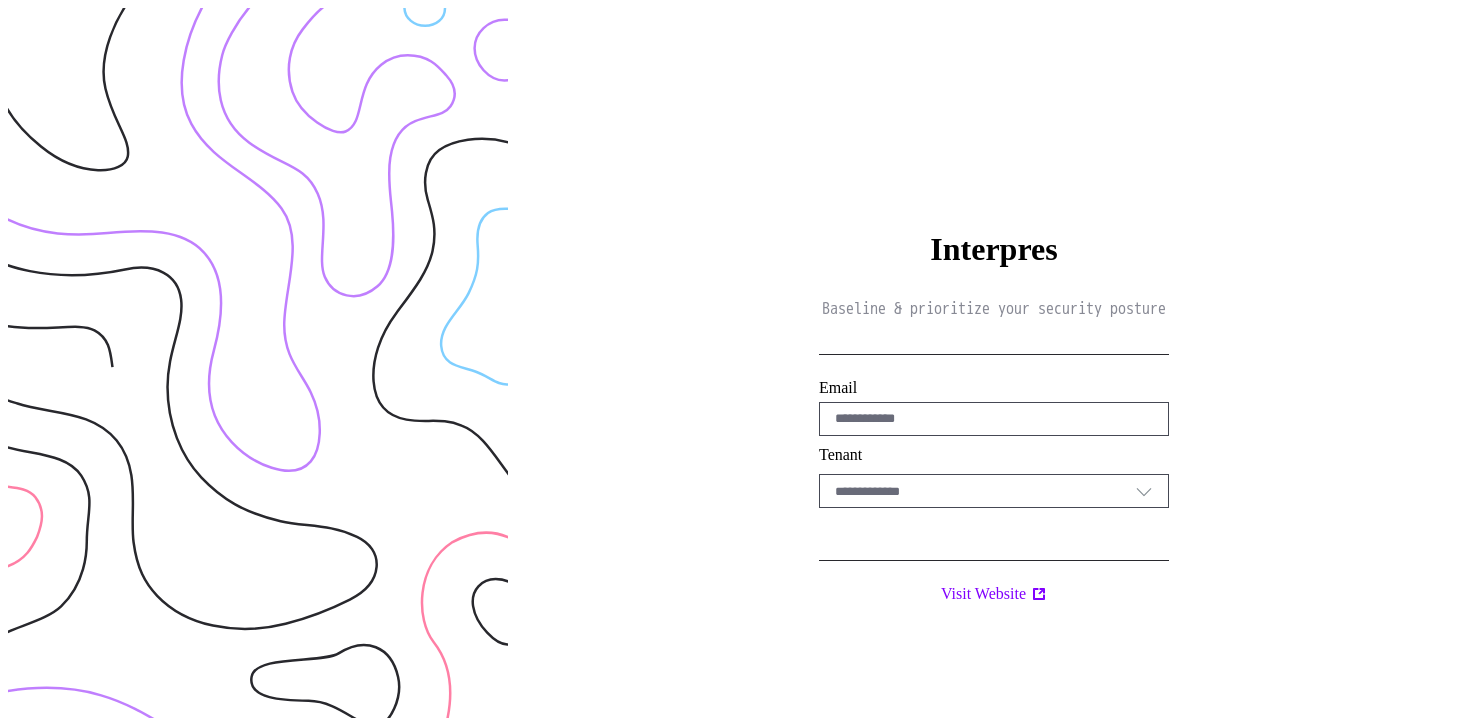 click at bounding box center (878, 492) 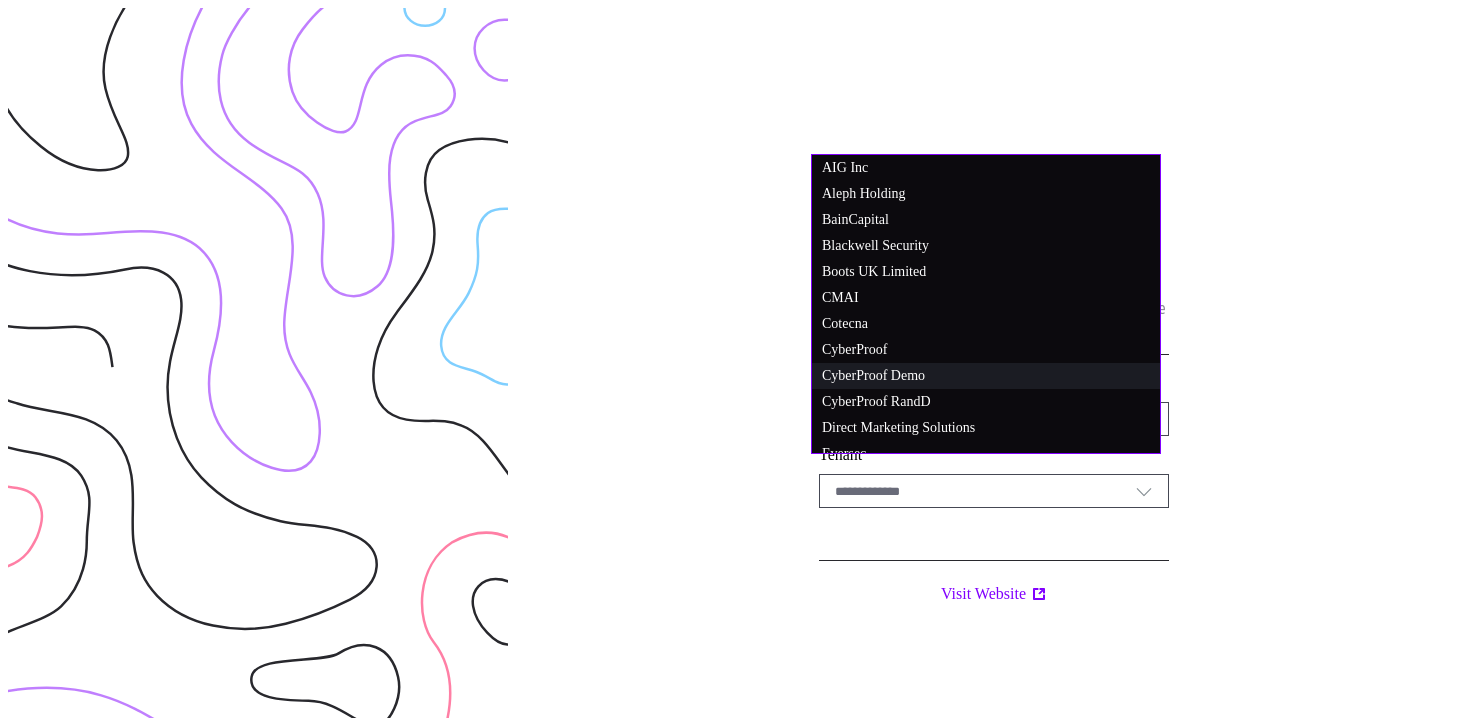 click on "CyberProof Demo" at bounding box center (986, 376) 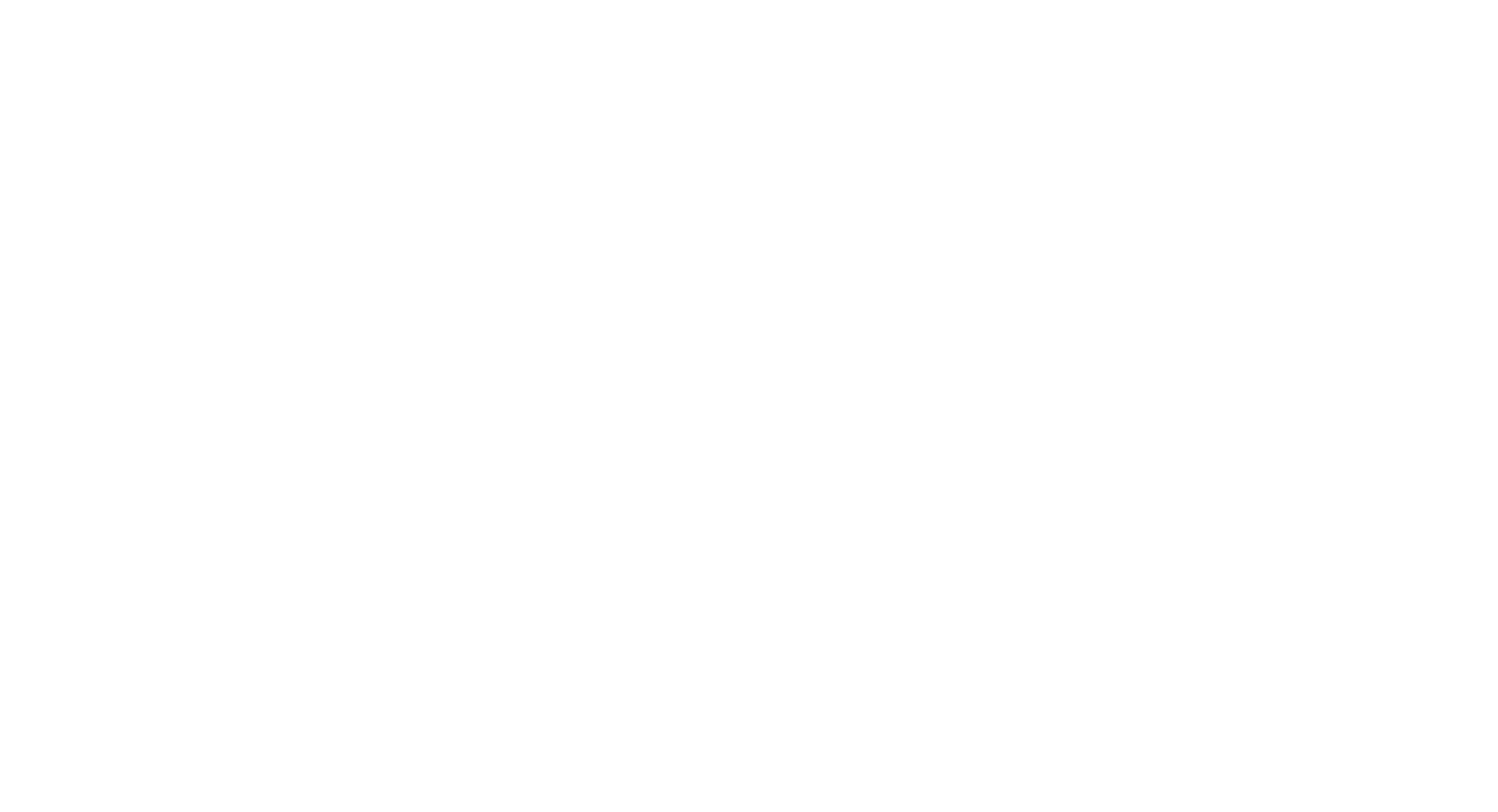 scroll, scrollTop: 0, scrollLeft: 0, axis: both 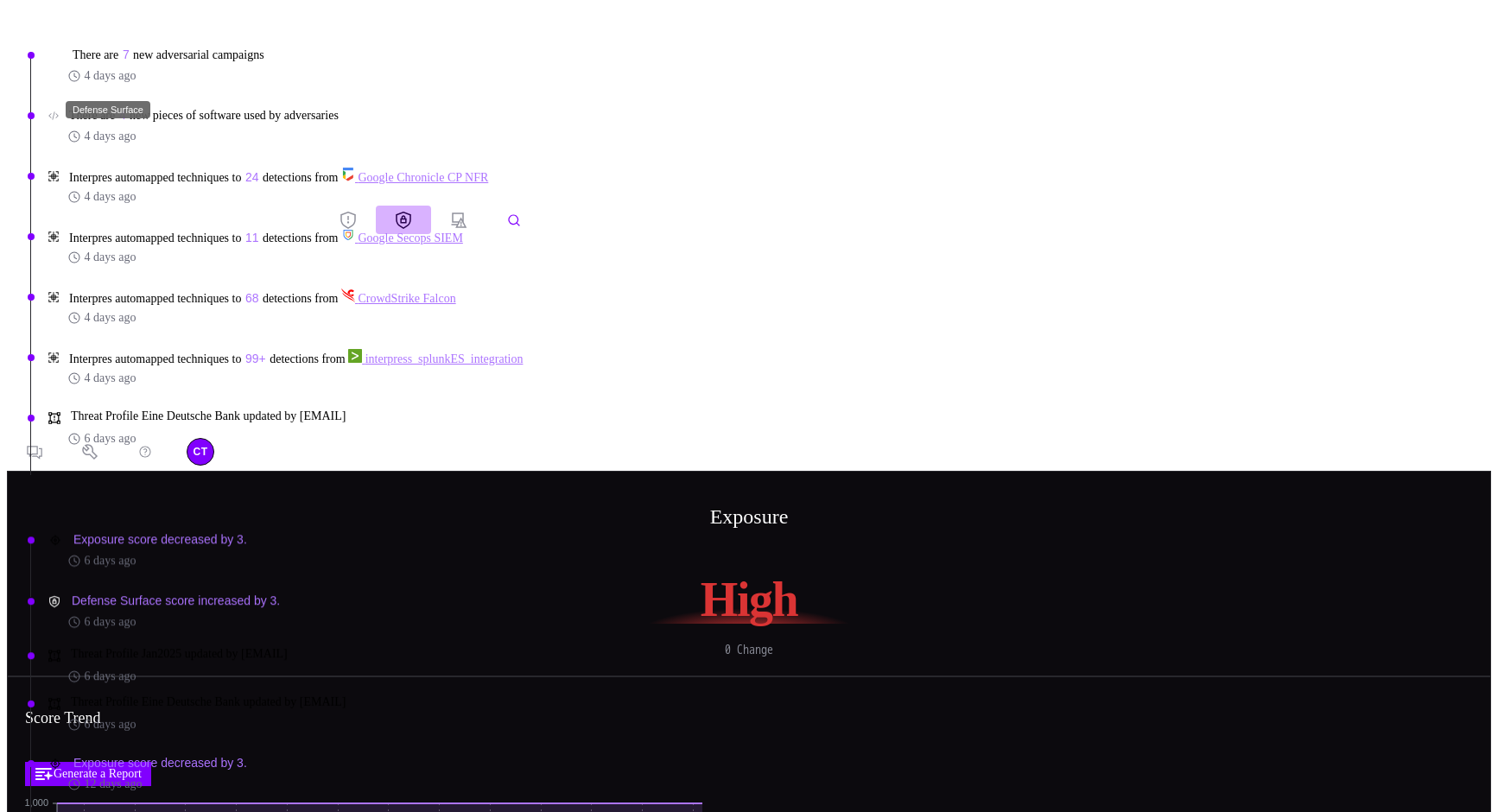 click at bounding box center (403, 220) 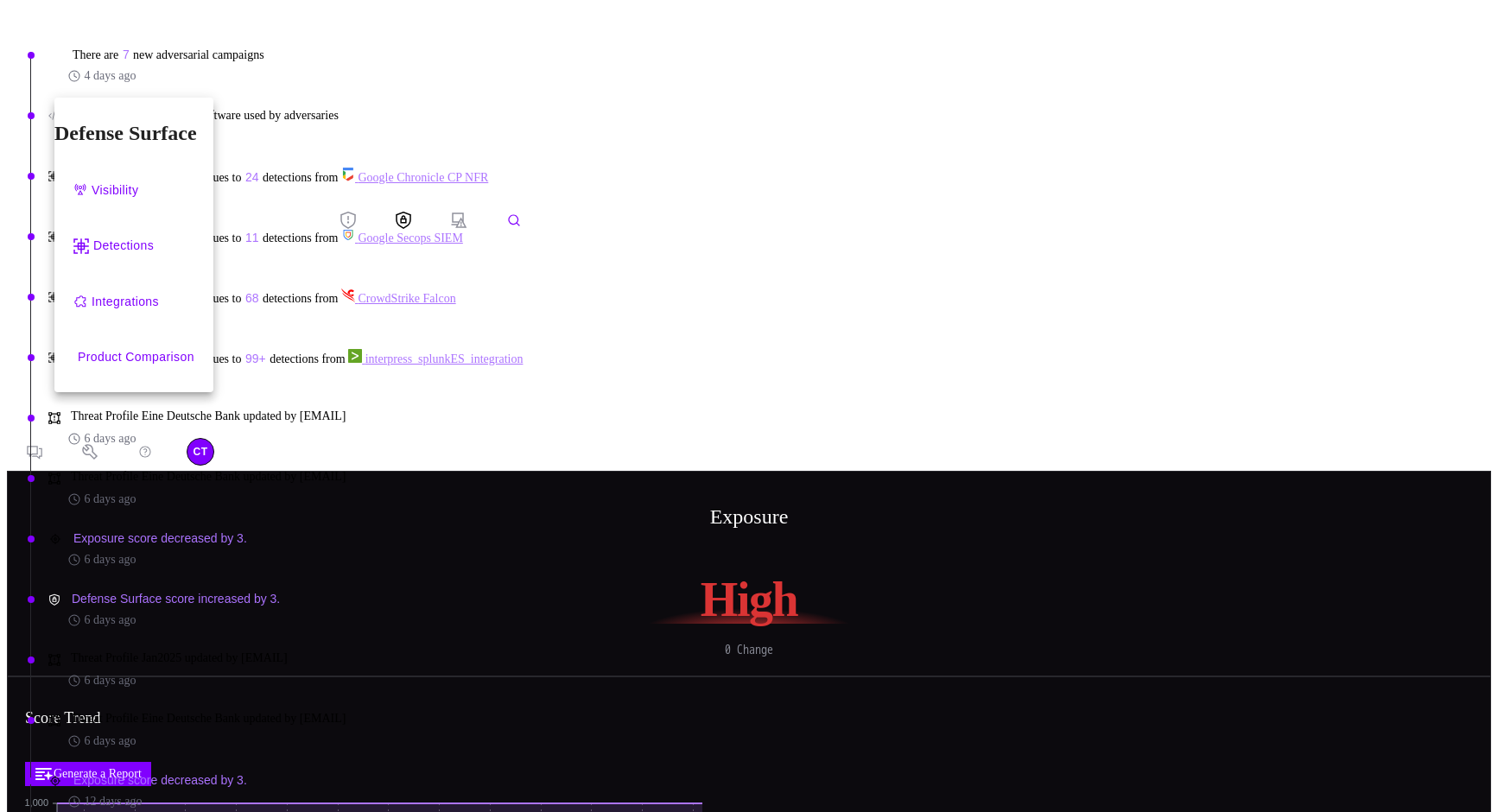 click at bounding box center [749, 406] 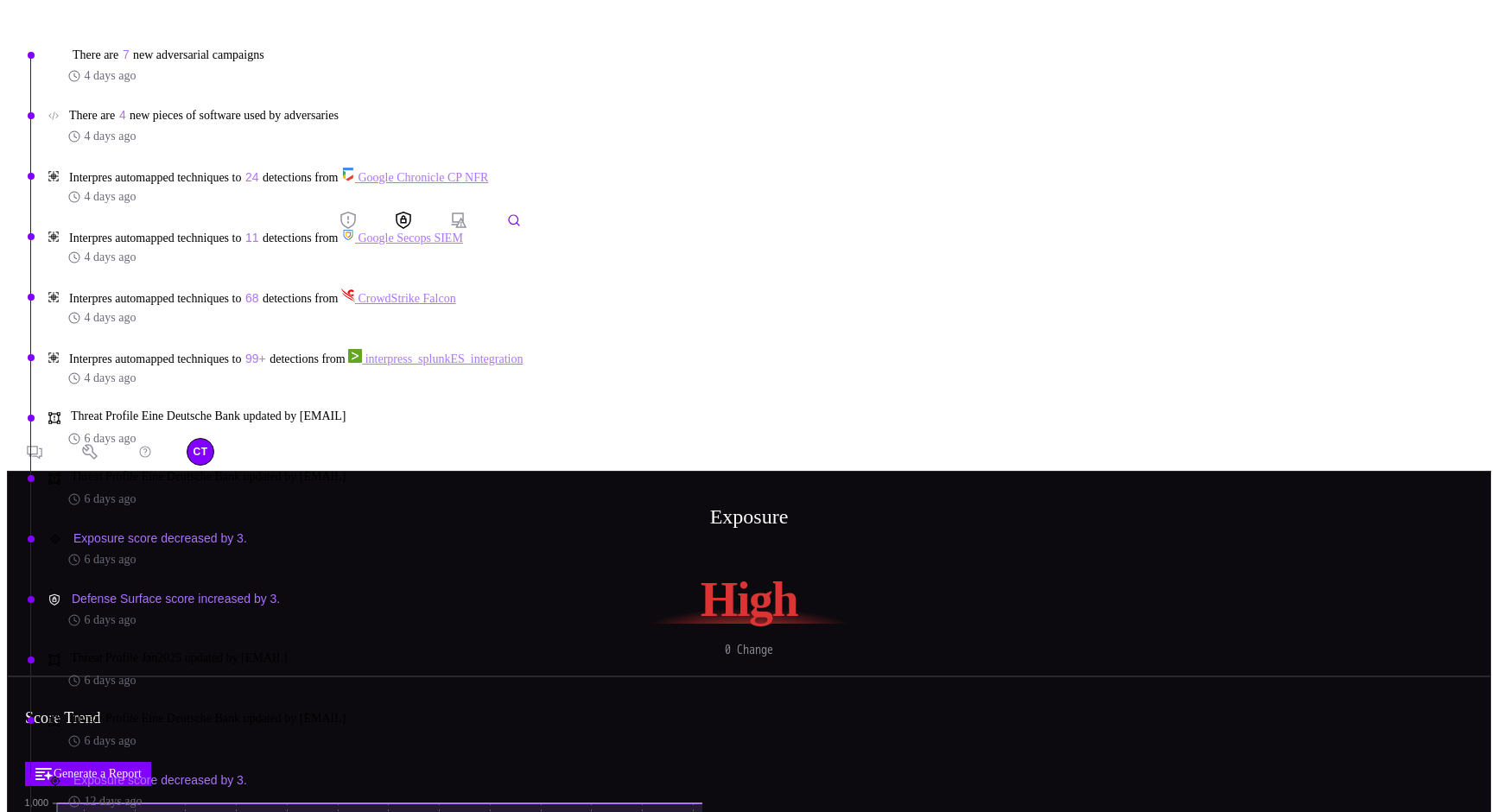 click at bounding box center (90, 452) 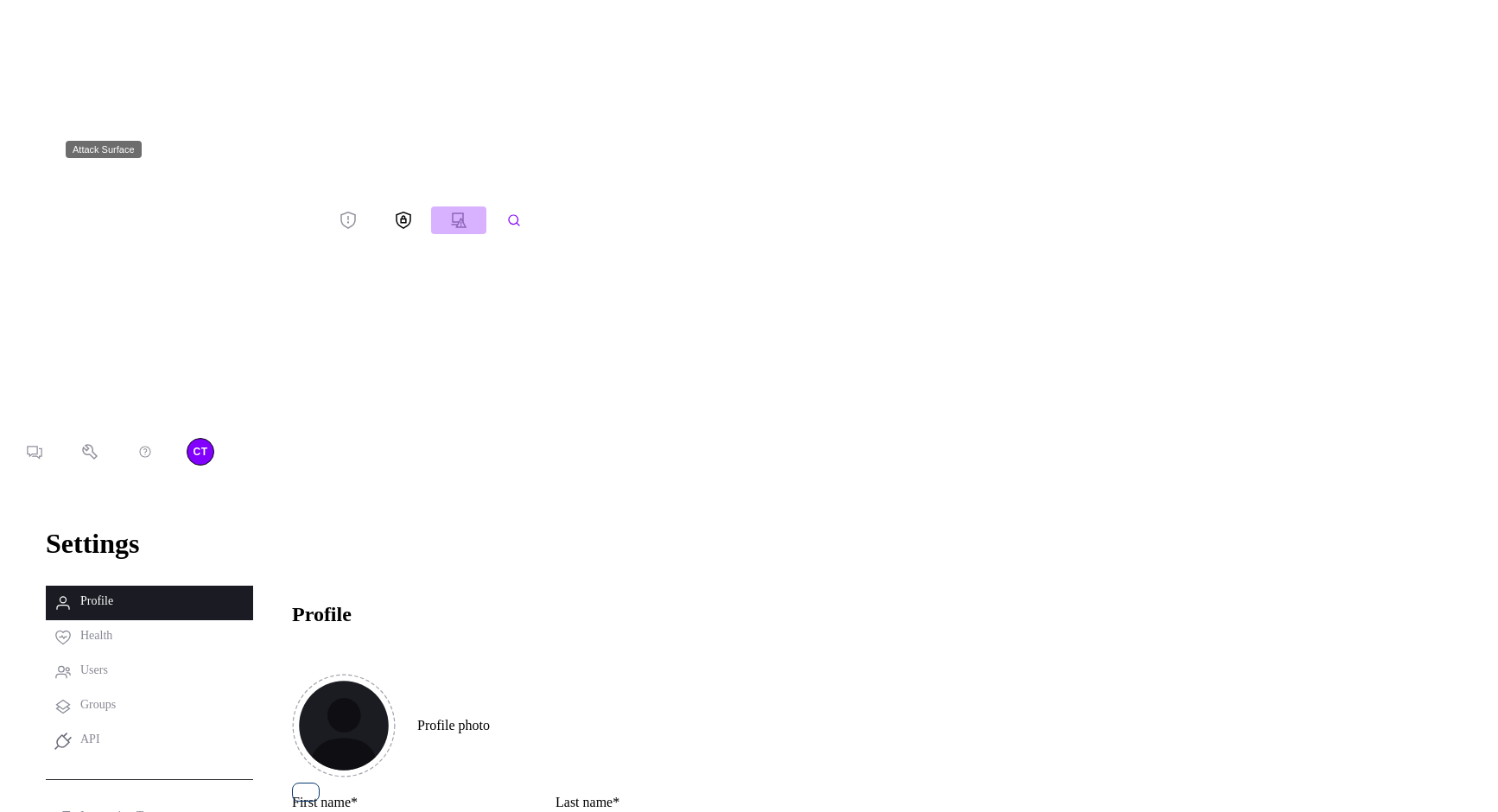 click at bounding box center (459, 220) 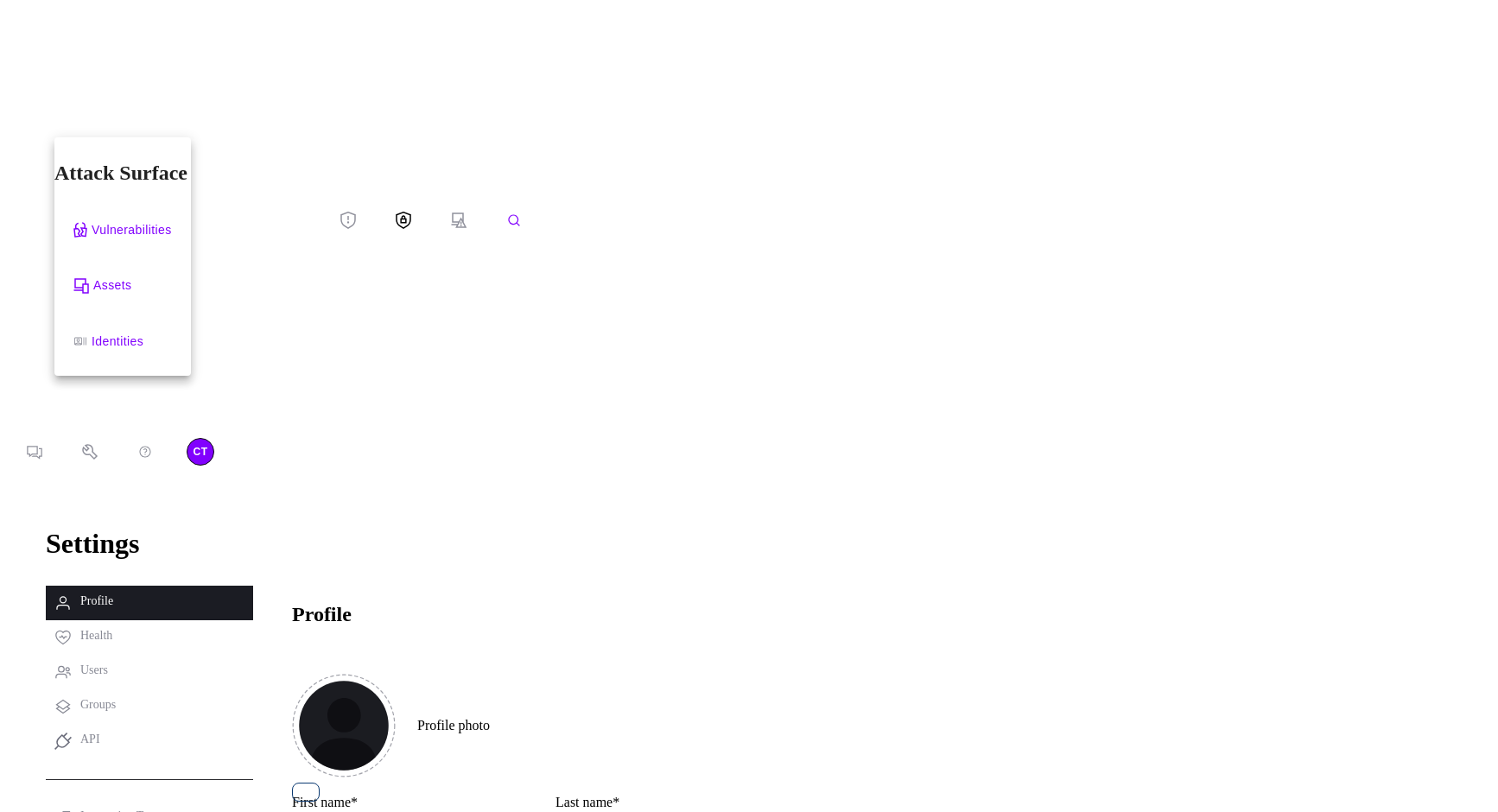 click at bounding box center (749, 406) 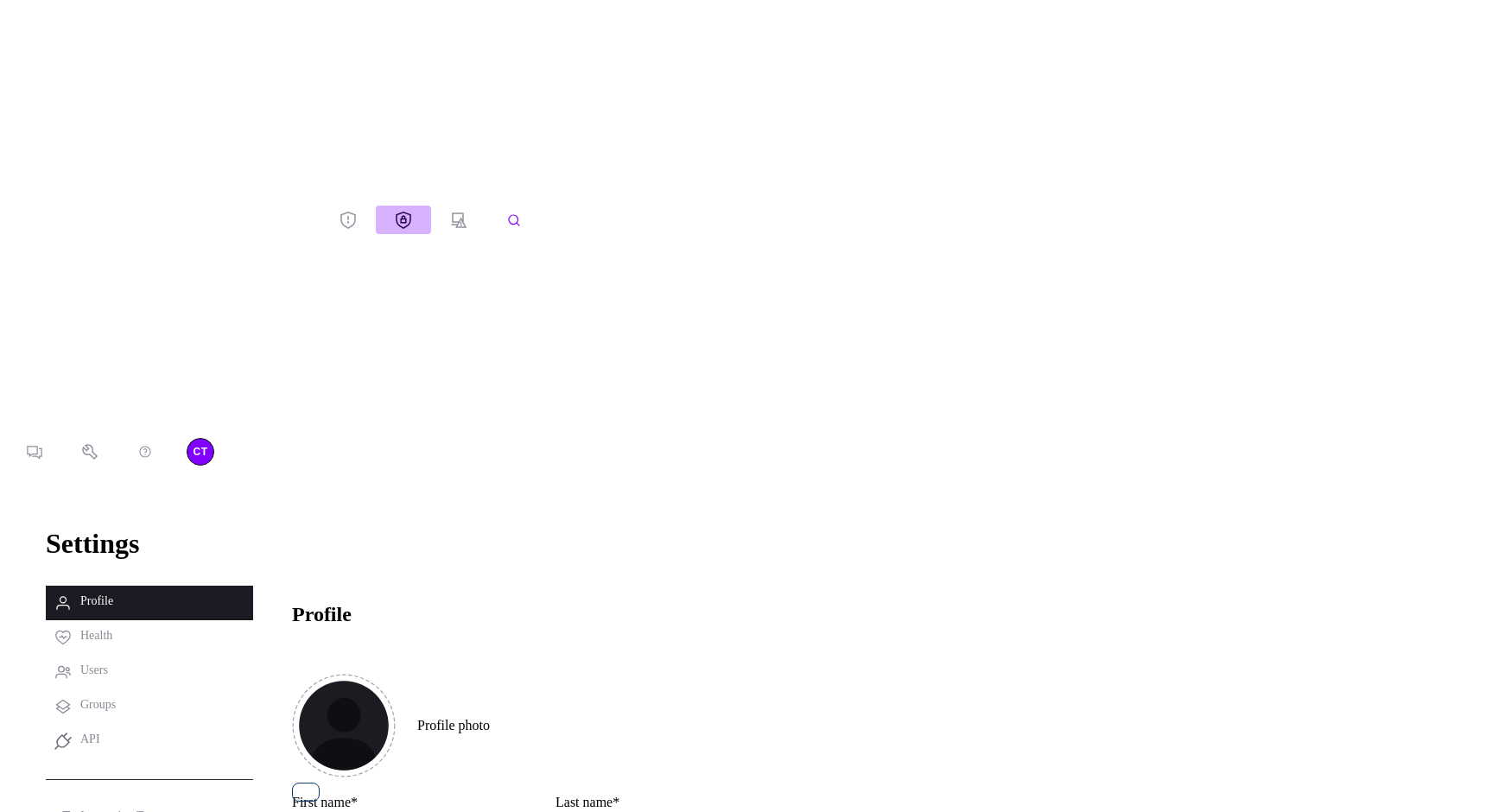 click at bounding box center [403, 219] 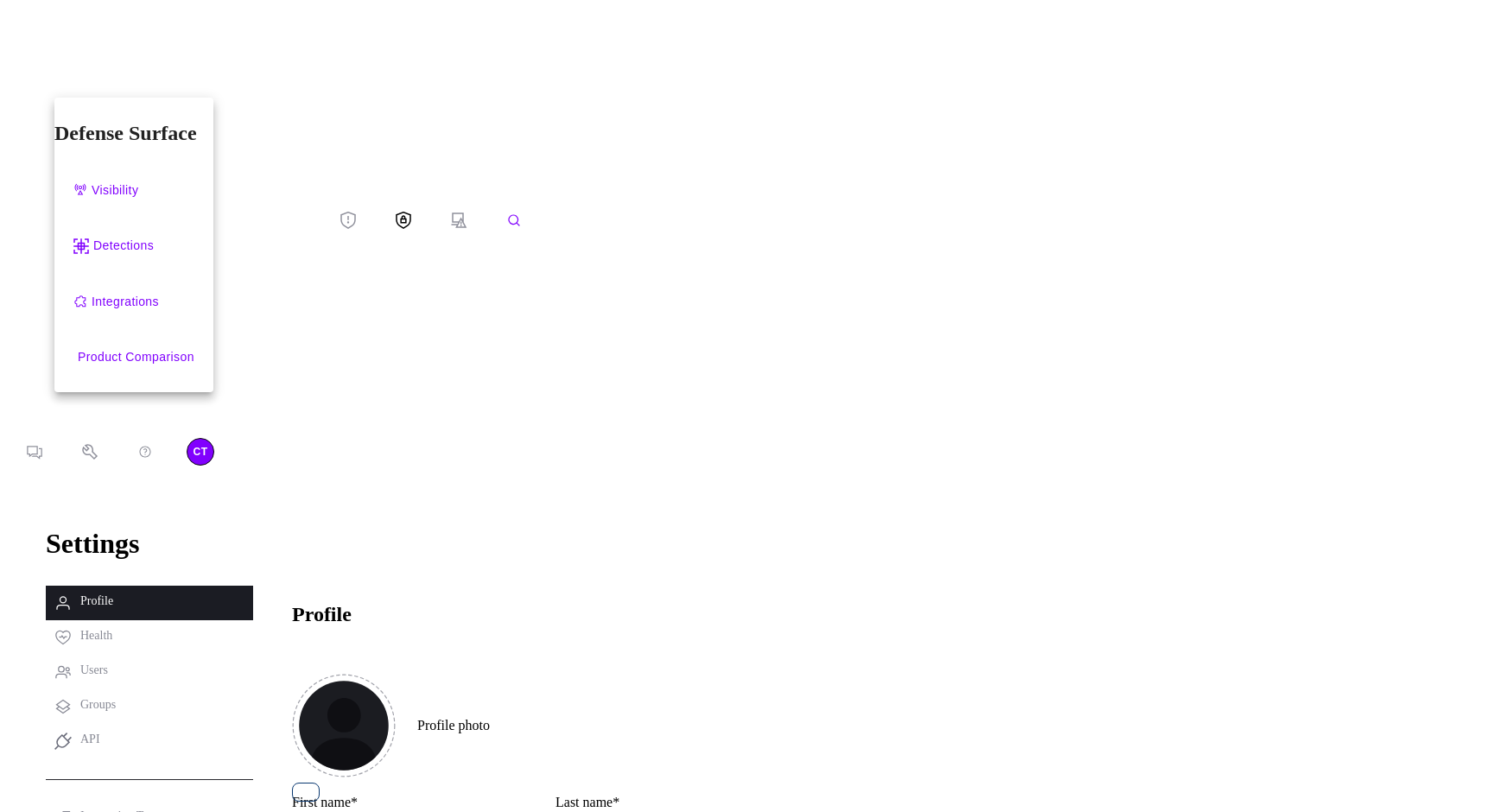 click at bounding box center (749, 406) 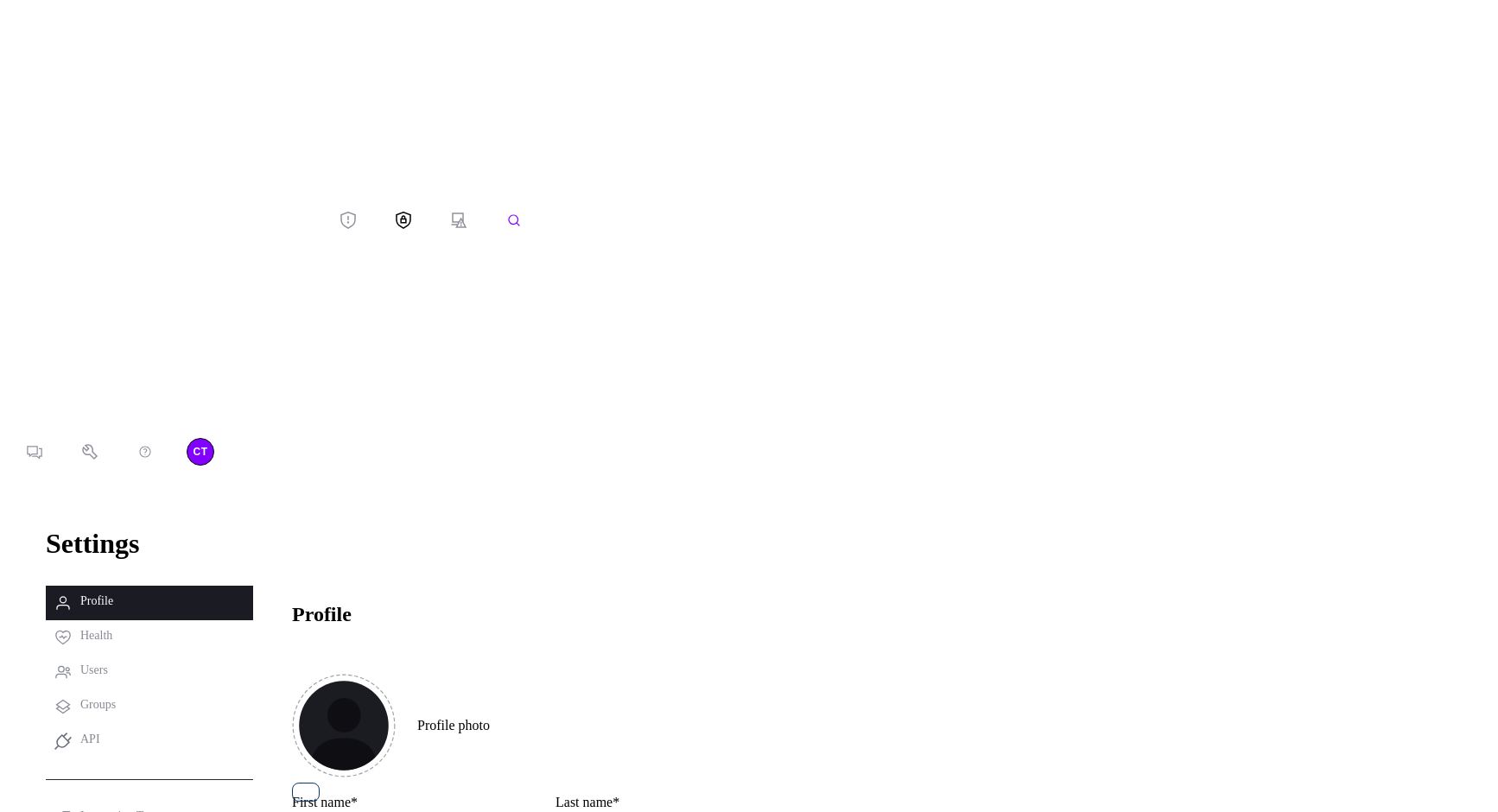 click at bounding box center [348, 220] 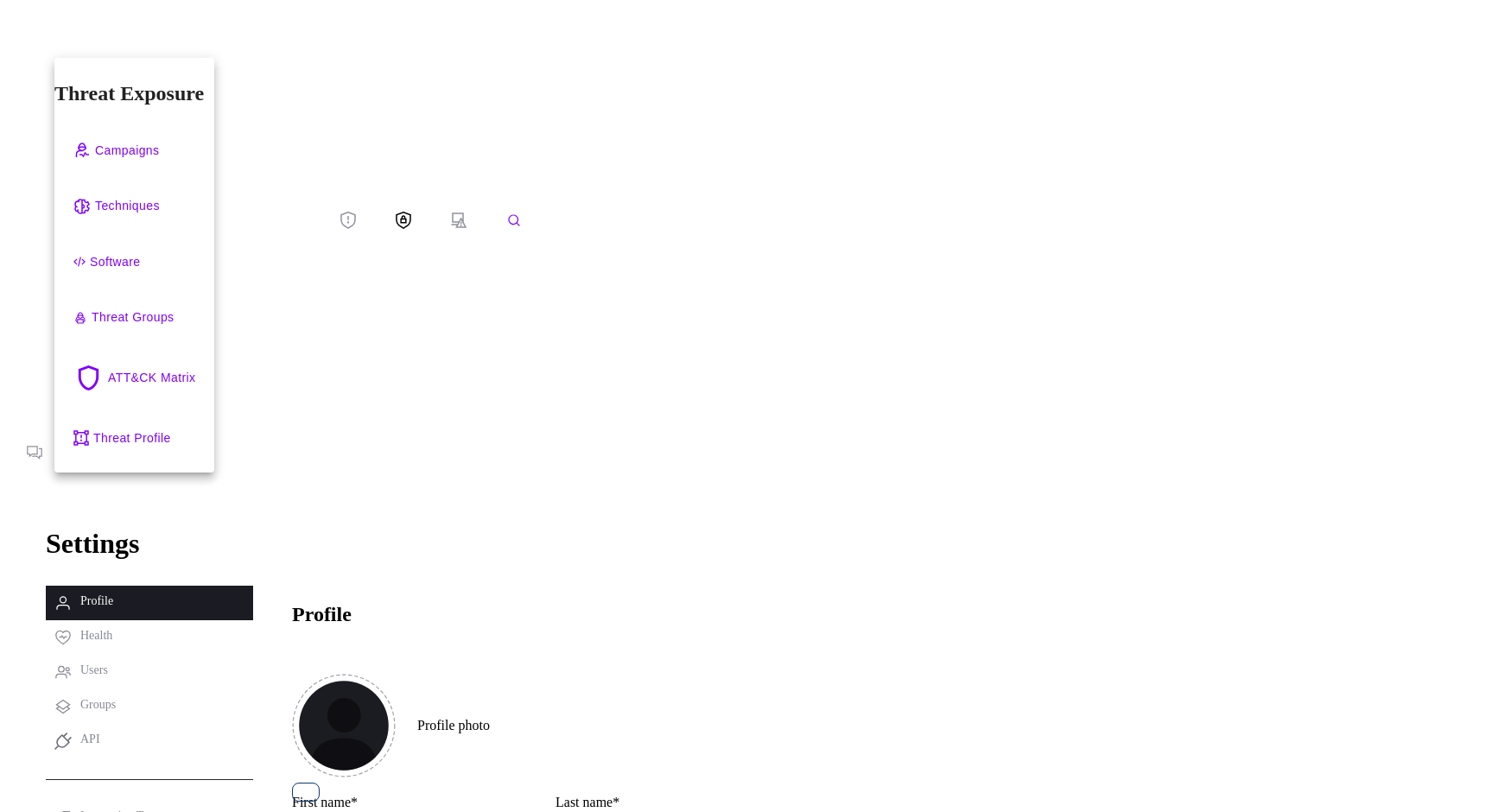 click on "Threat Profile" at bounding box center [132, 438] 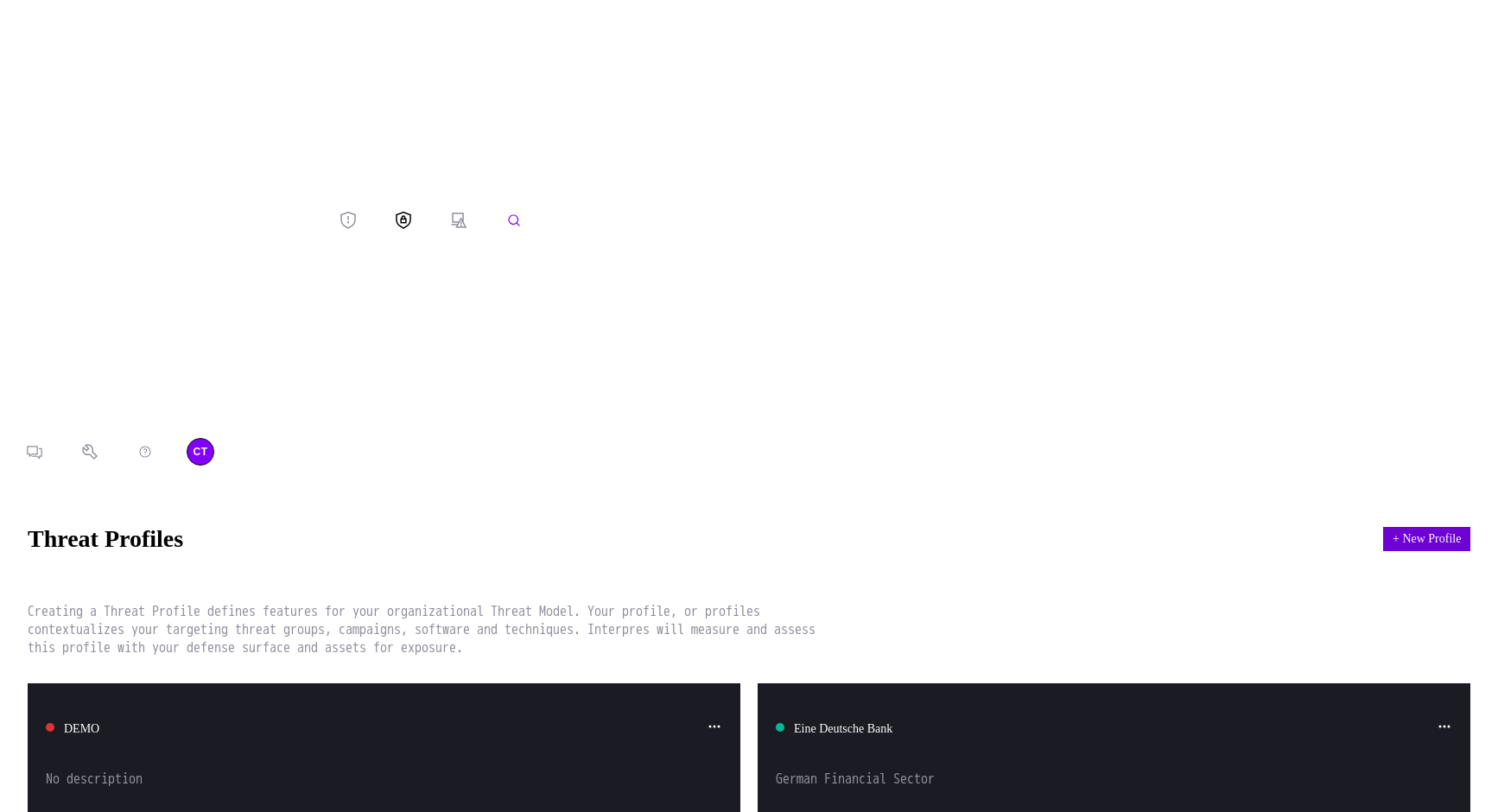click on "+ New Profile" at bounding box center (1426, 539) 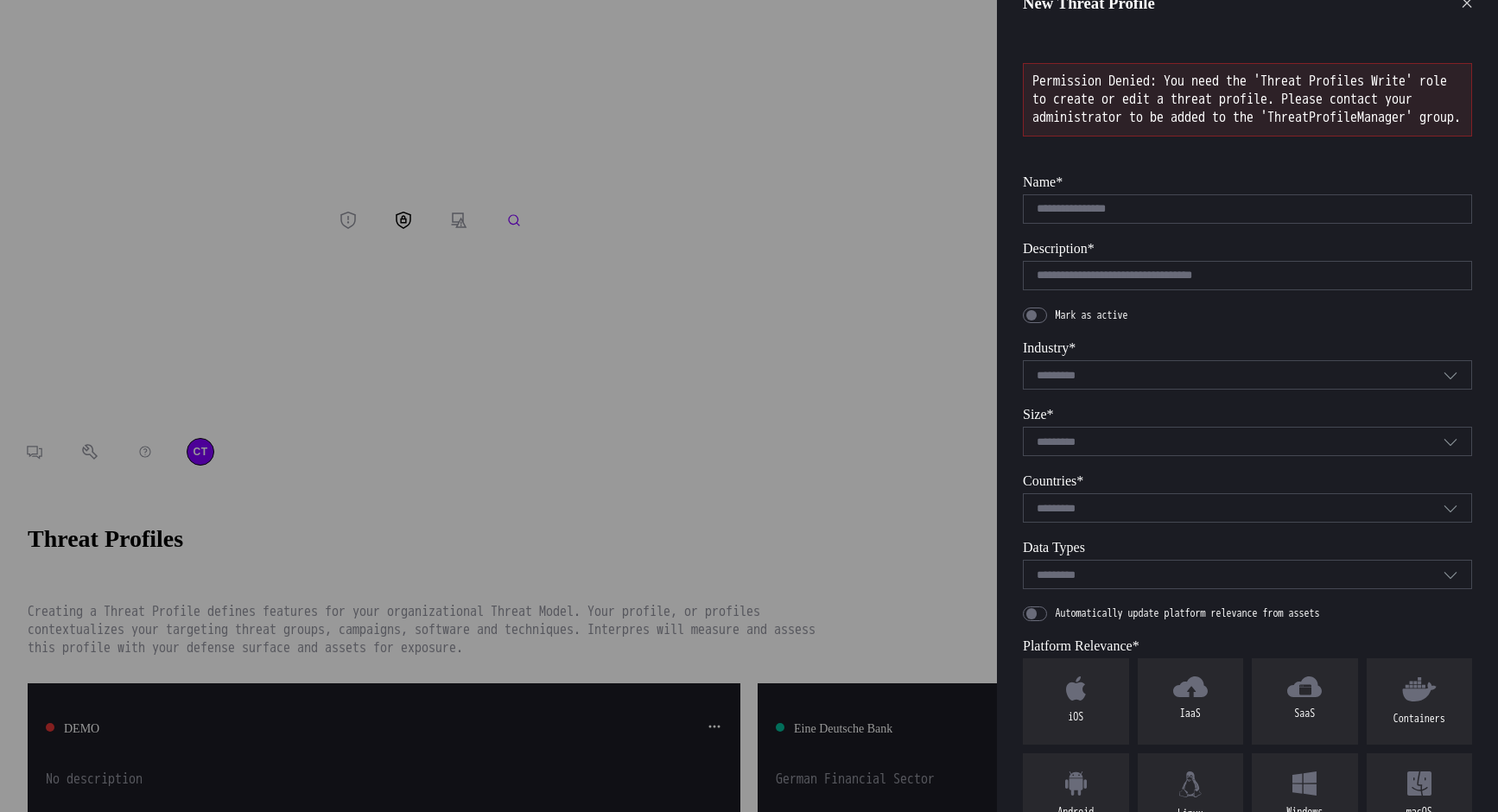 scroll, scrollTop: 130, scrollLeft: 0, axis: vertical 